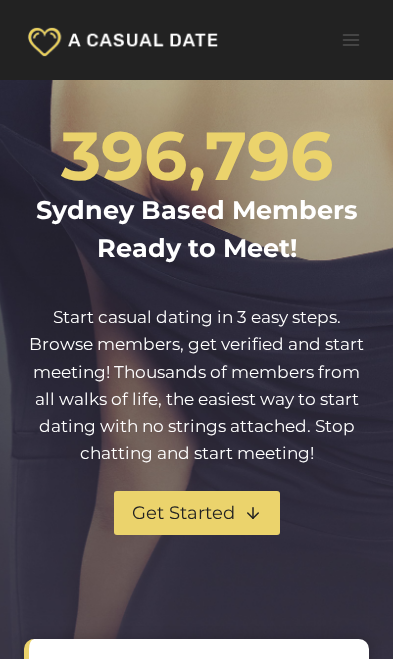 scroll, scrollTop: 0, scrollLeft: 0, axis: both 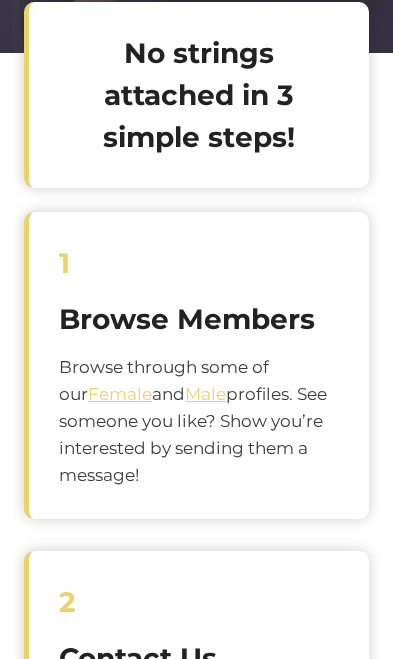 click on "Female" at bounding box center [120, 394] 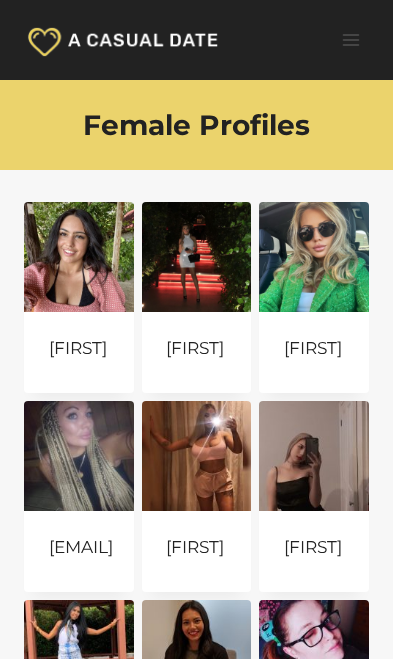 scroll, scrollTop: 0, scrollLeft: 0, axis: both 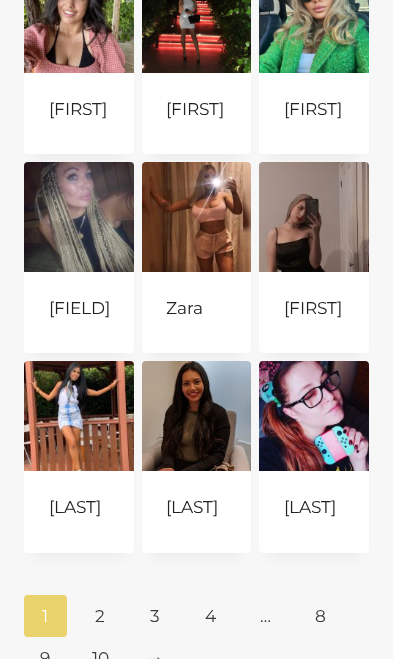 click on "Read more Continue
Loading
Done" at bounding box center [72, 544] 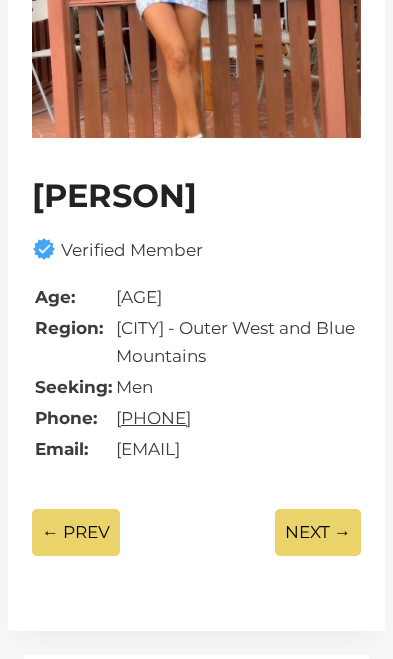 scroll, scrollTop: 328, scrollLeft: 0, axis: vertical 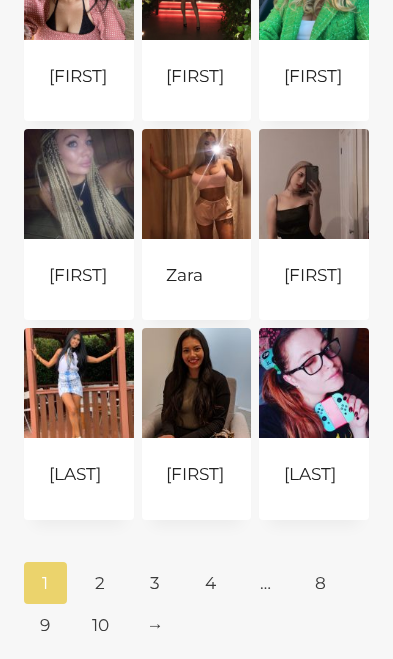 click on "Read more Continue
Loading
Done" at bounding box center [189, 511] 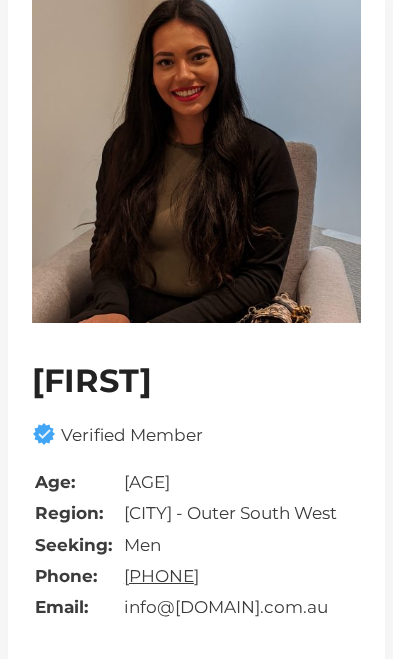 scroll, scrollTop: 0, scrollLeft: 0, axis: both 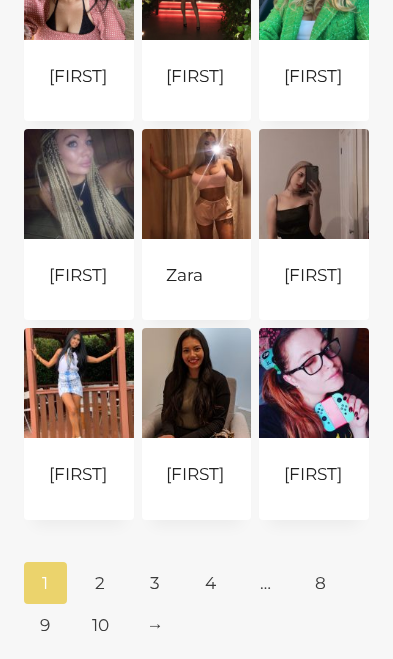 click on "2" at bounding box center [100, 583] 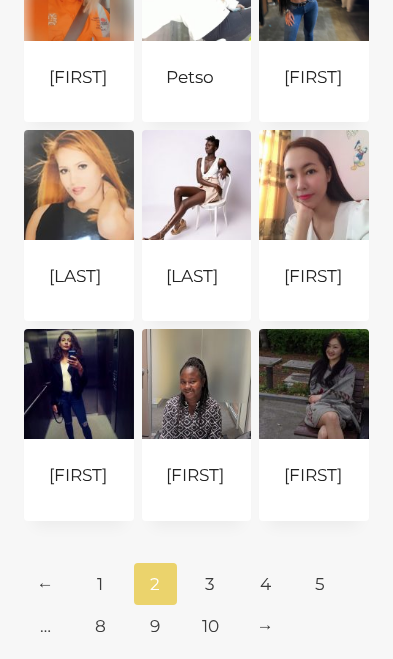 scroll, scrollTop: 271, scrollLeft: 0, axis: vertical 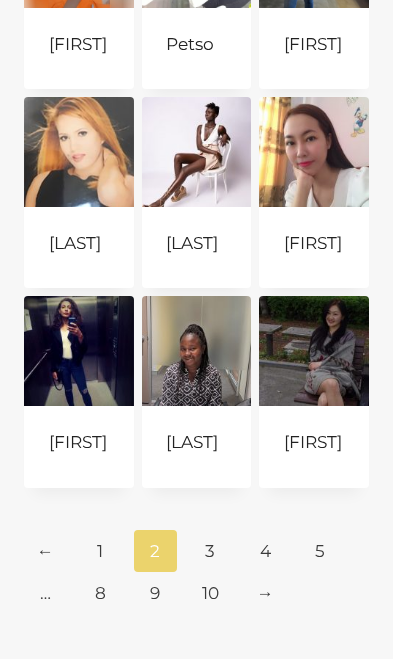 click on "3" at bounding box center [210, 551] 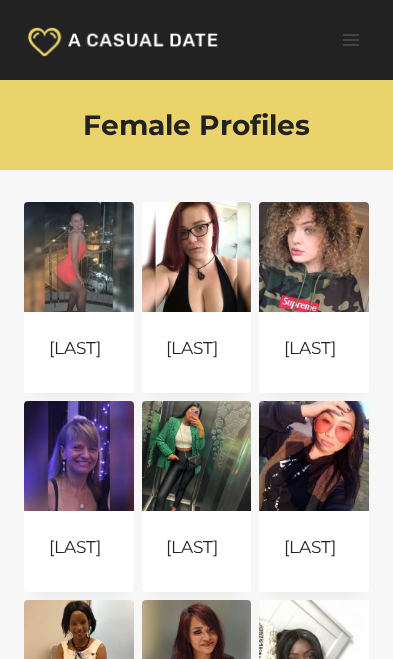 scroll, scrollTop: 0, scrollLeft: 0, axis: both 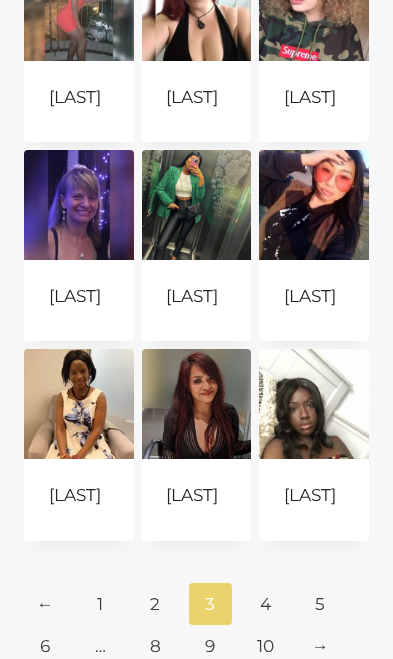 click on "Read more Continue
Loading
Done" at bounding box center (72, 532) 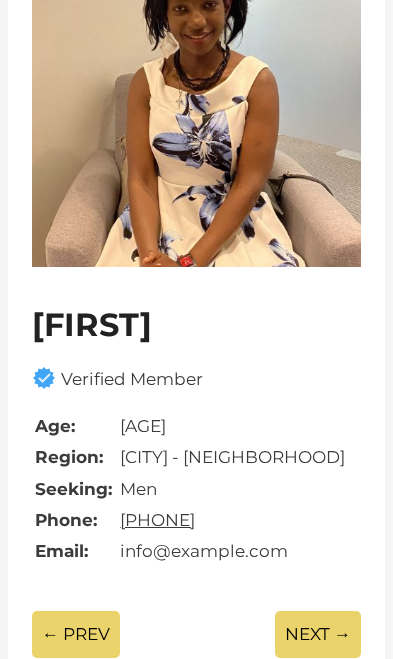 scroll, scrollTop: 0, scrollLeft: 0, axis: both 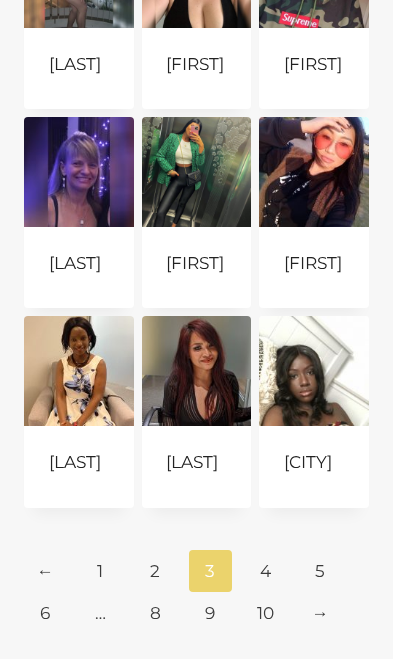 click on "Read more Continue
Loading
Done" at bounding box center [307, 499] 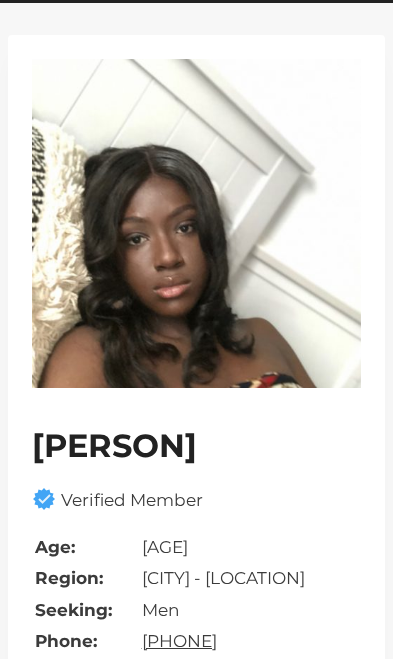 scroll, scrollTop: 0, scrollLeft: 0, axis: both 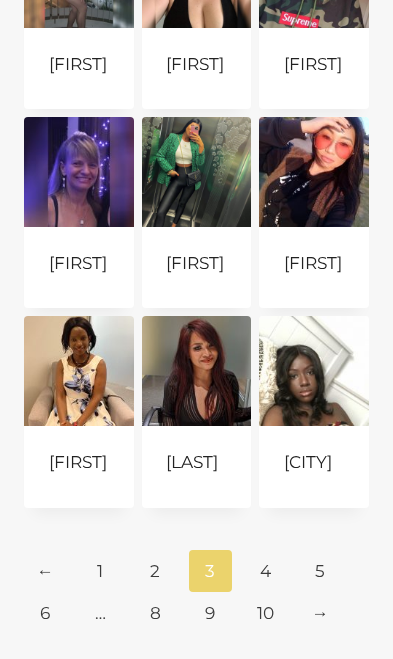 click on "Read more Continue
Loading
Done" at bounding box center [189, 499] 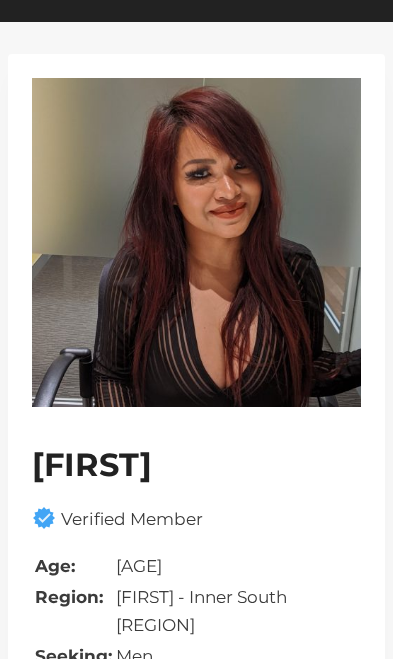 scroll, scrollTop: 0, scrollLeft: 0, axis: both 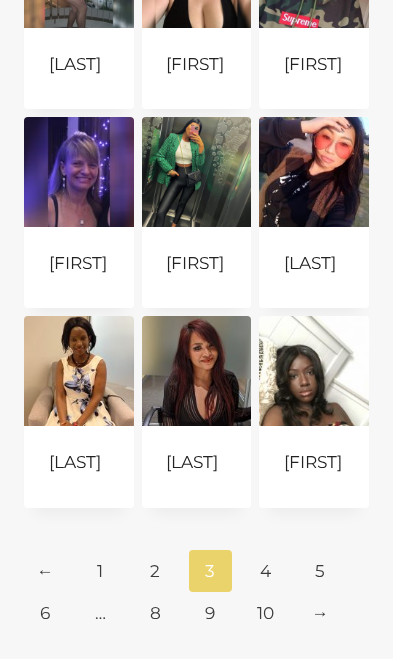 click on "4" at bounding box center [265, 571] 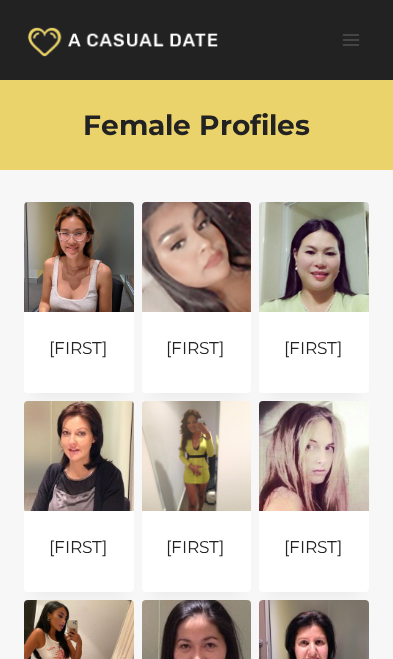 scroll, scrollTop: 0, scrollLeft: 0, axis: both 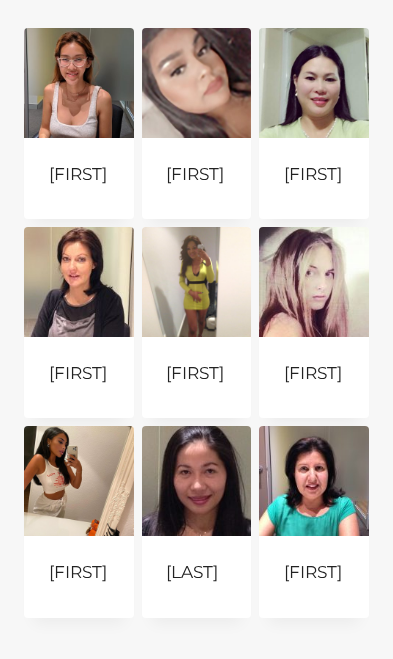 click on "Read more Continue
Loading
Done" at bounding box center [72, 609] 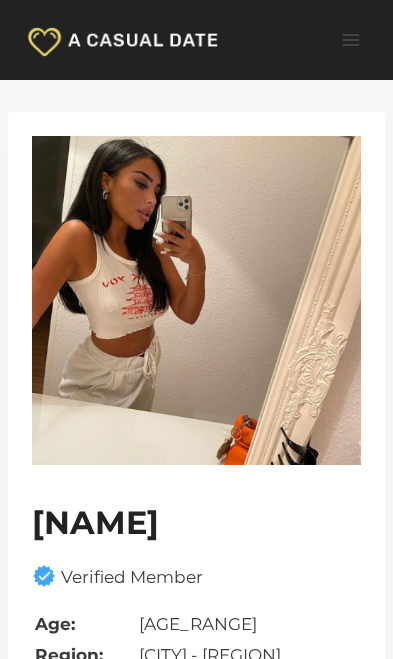 scroll, scrollTop: 0, scrollLeft: 0, axis: both 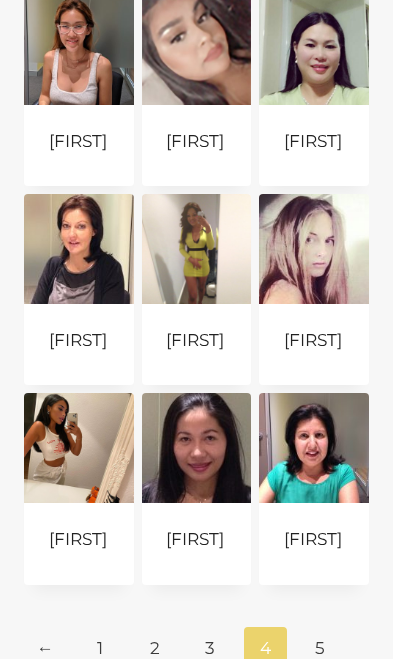 click on "Read more Continue
Loading
Done" at bounding box center [189, 576] 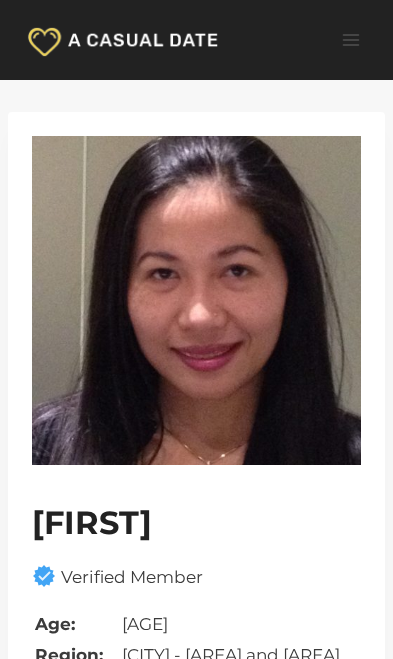 scroll, scrollTop: 0, scrollLeft: 0, axis: both 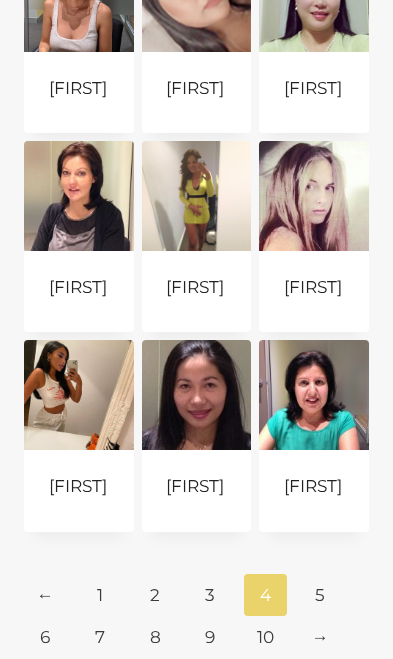 click on "5" at bounding box center [320, 595] 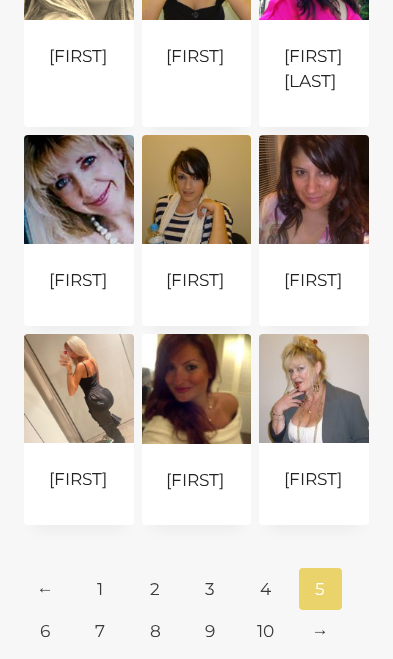 scroll, scrollTop: 317, scrollLeft: 0, axis: vertical 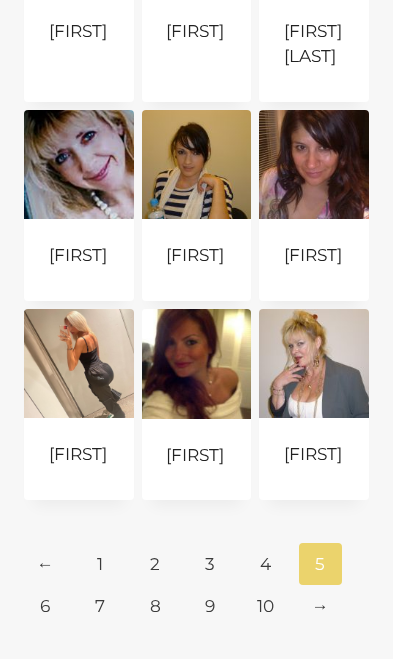 click on "6" at bounding box center (45, 606) 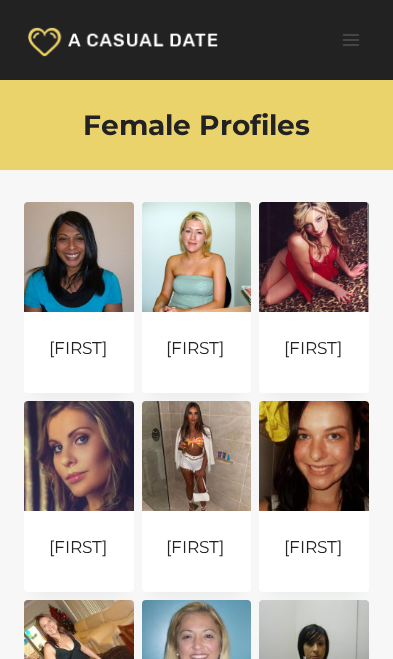 scroll, scrollTop: 0, scrollLeft: 0, axis: both 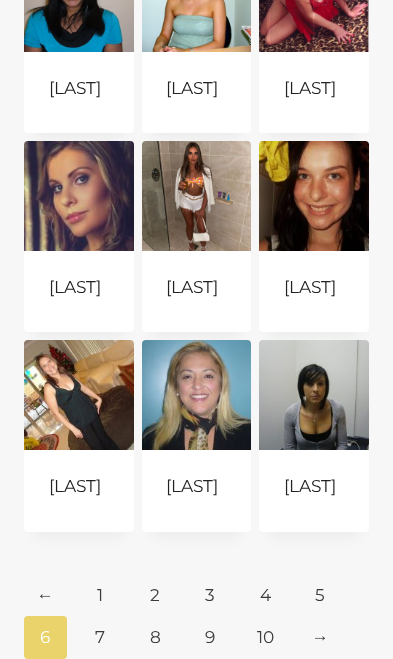 click on "7" at bounding box center [100, 637] 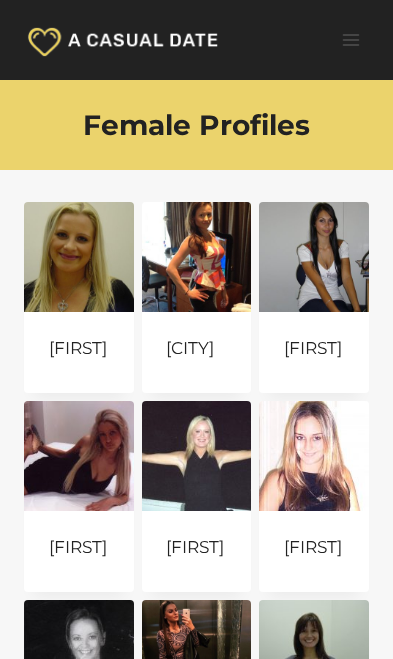 scroll, scrollTop: 0, scrollLeft: 0, axis: both 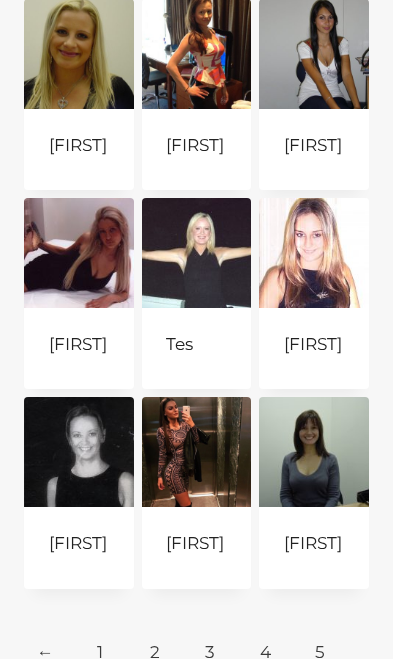 click on "Read more Continue
Loading
Done" at bounding box center [189, 580] 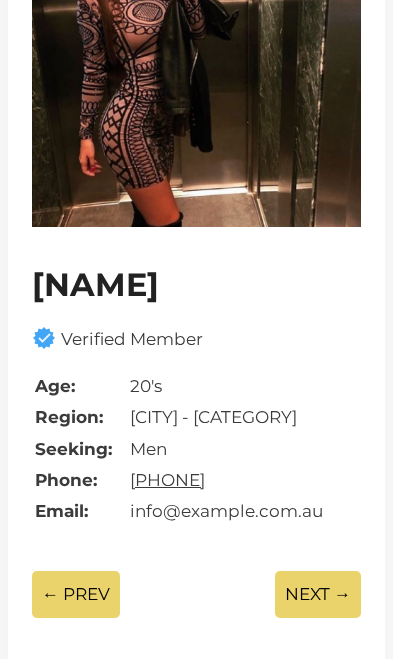 scroll, scrollTop: 0, scrollLeft: 0, axis: both 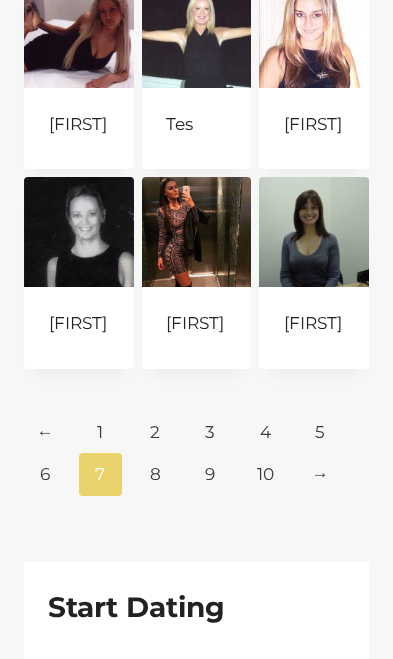 click on "8" at bounding box center (155, 474) 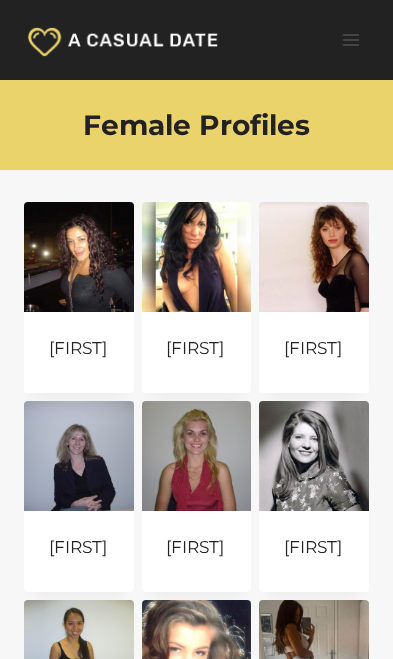 scroll, scrollTop: 0, scrollLeft: 0, axis: both 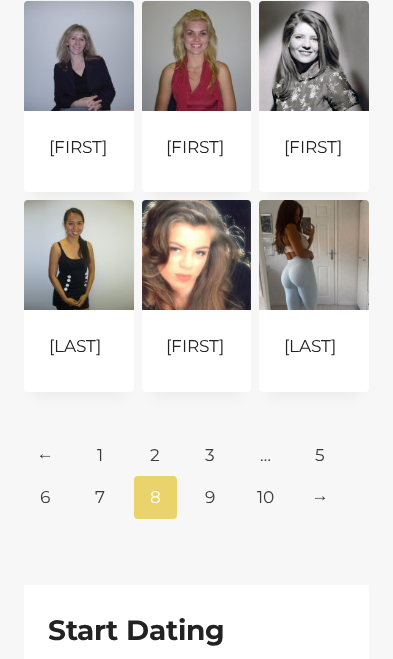 click on "Read more Continue
Loading
Done" at bounding box center [307, 383] 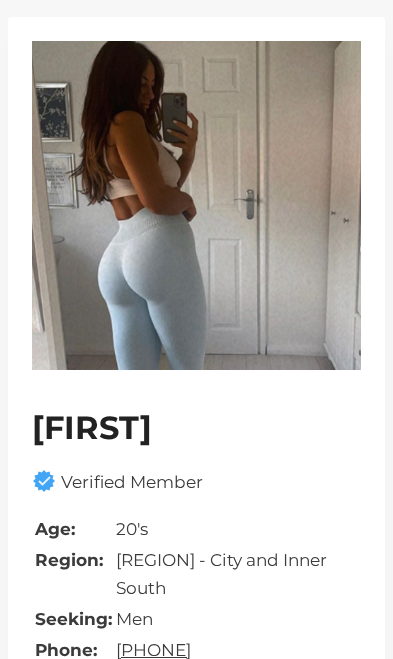 scroll, scrollTop: 0, scrollLeft: 0, axis: both 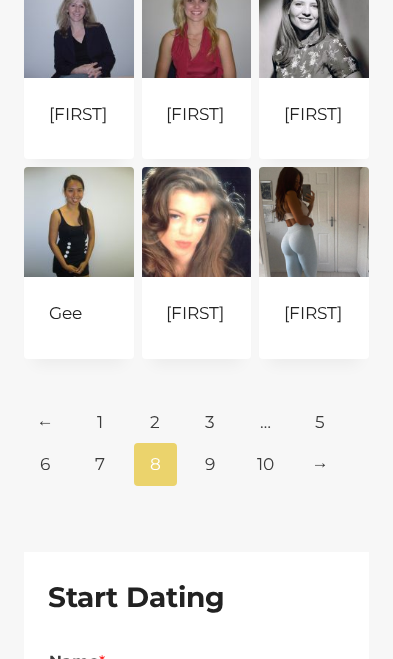 click on "9" at bounding box center [210, 464] 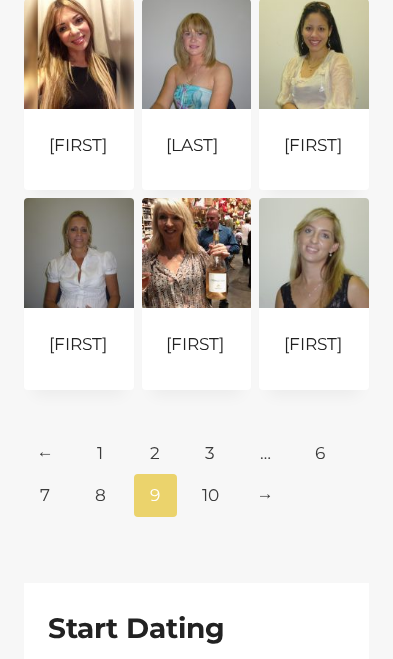 scroll, scrollTop: 403, scrollLeft: 0, axis: vertical 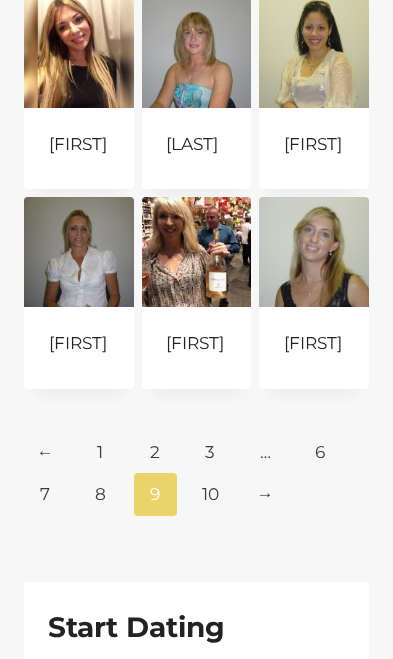 click on "10" at bounding box center [210, 494] 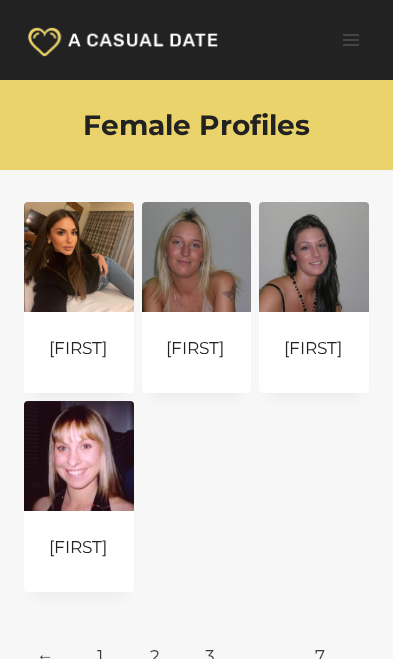 scroll, scrollTop: 0, scrollLeft: 0, axis: both 